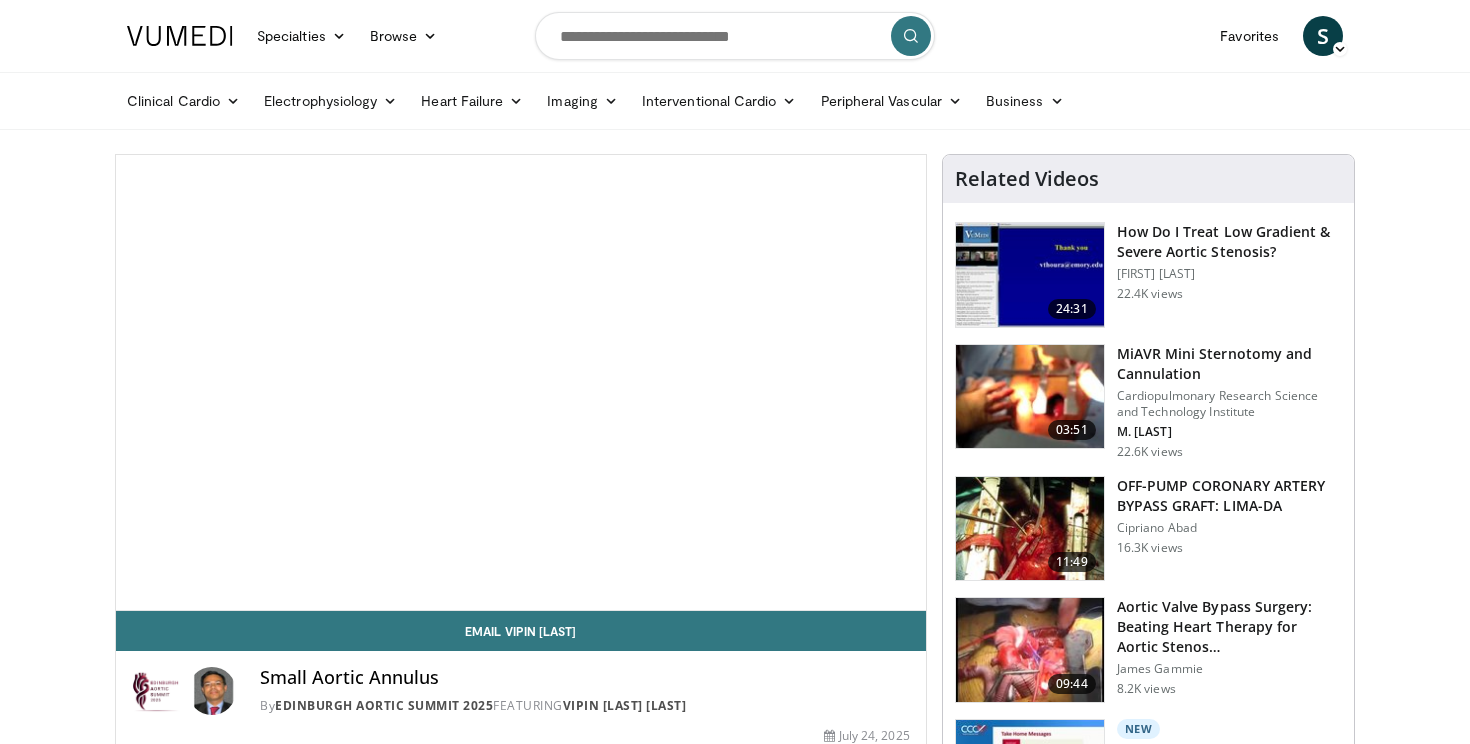 scroll, scrollTop: 0, scrollLeft: 0, axis: both 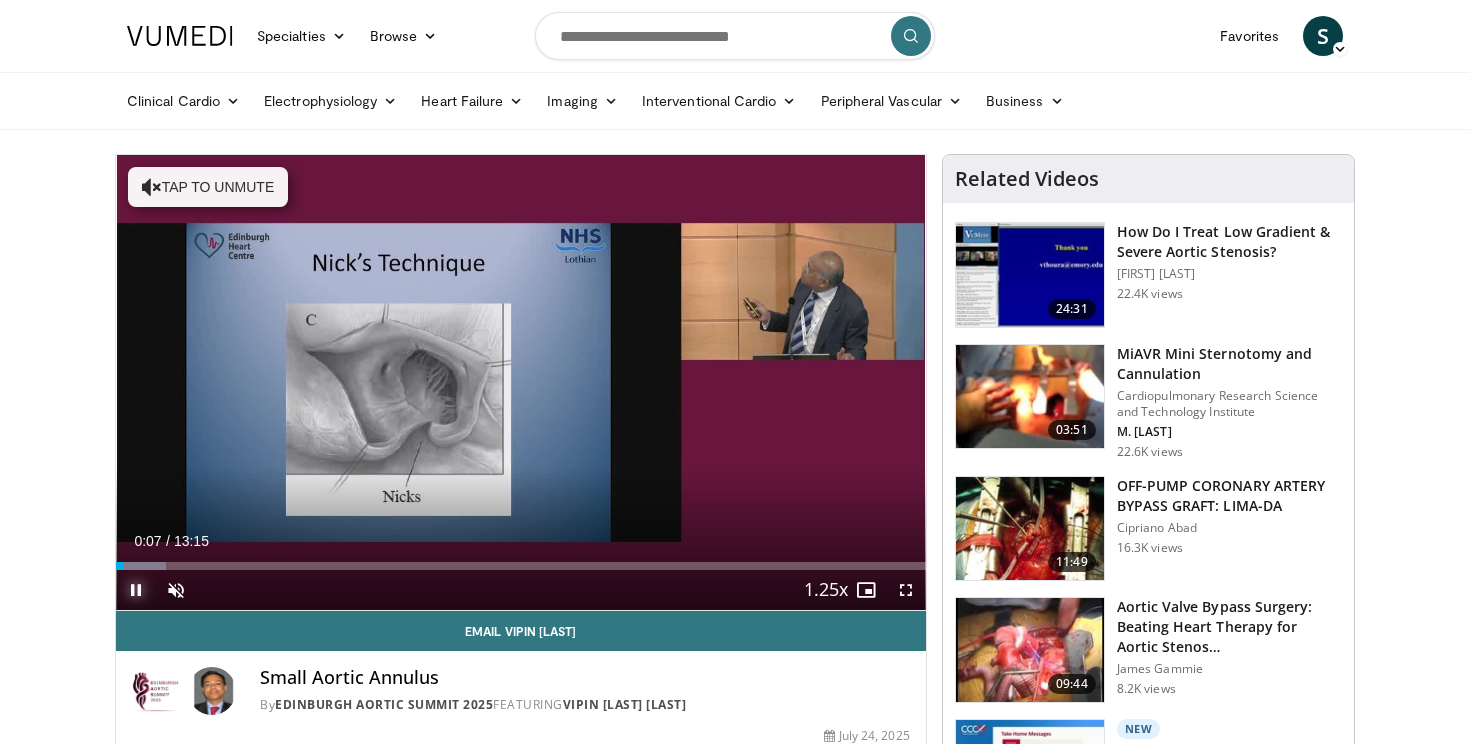 click at bounding box center [136, 590] 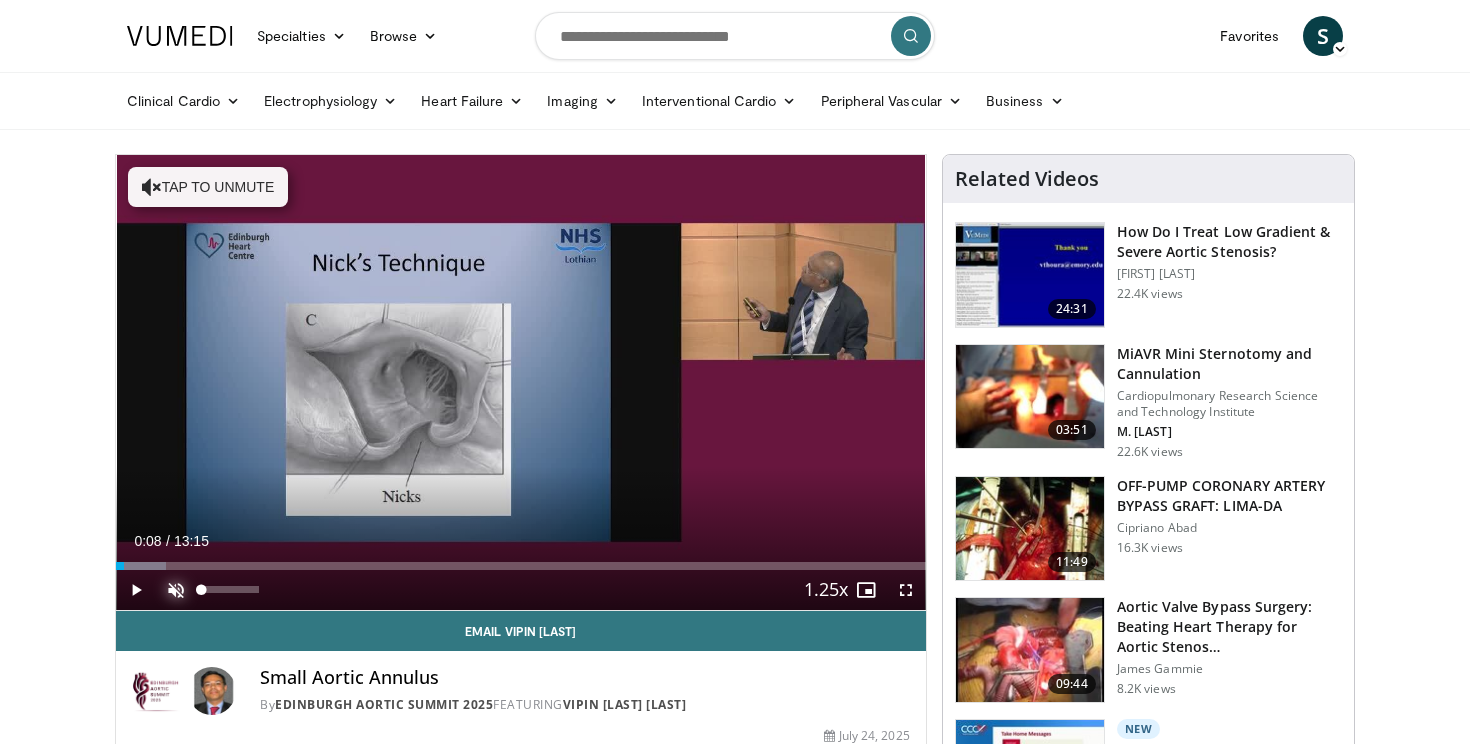 click at bounding box center (176, 590) 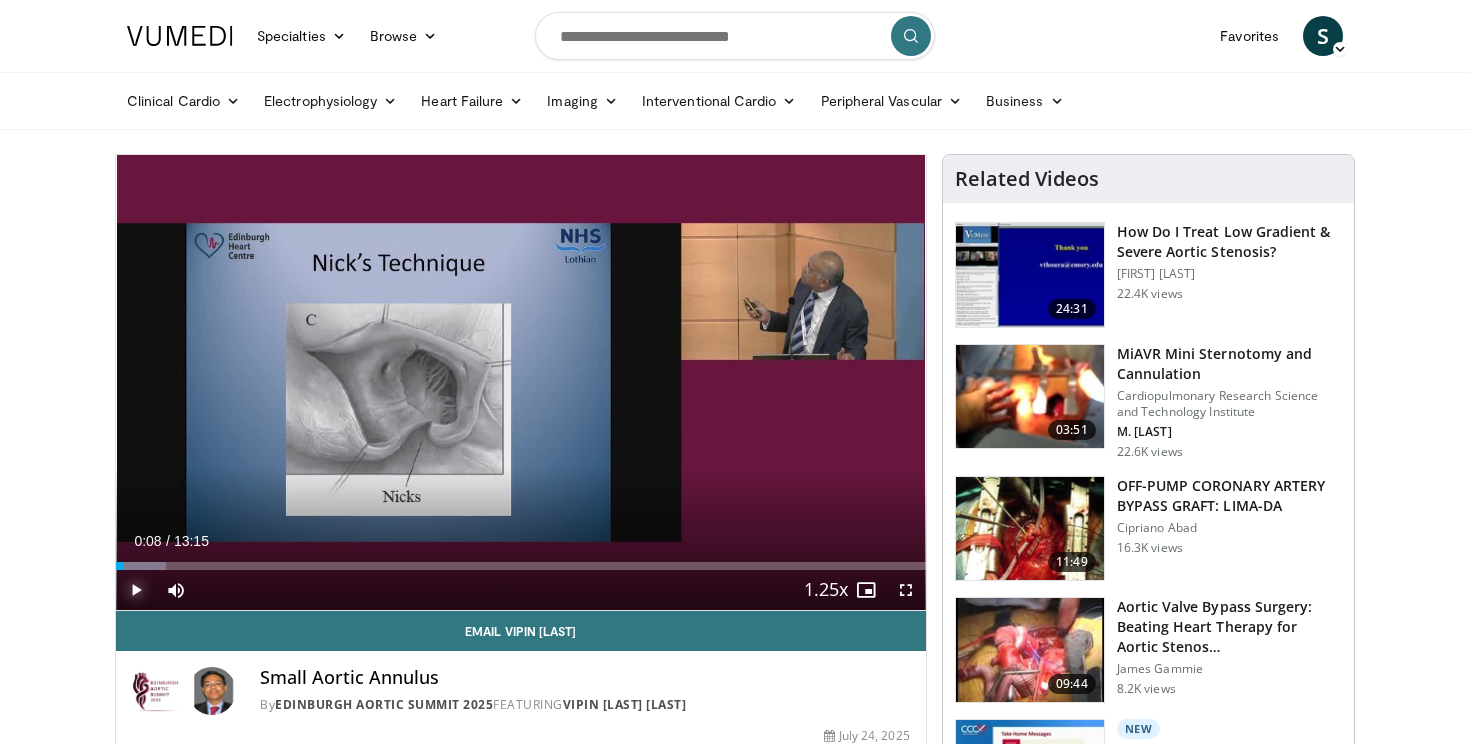 click at bounding box center (136, 590) 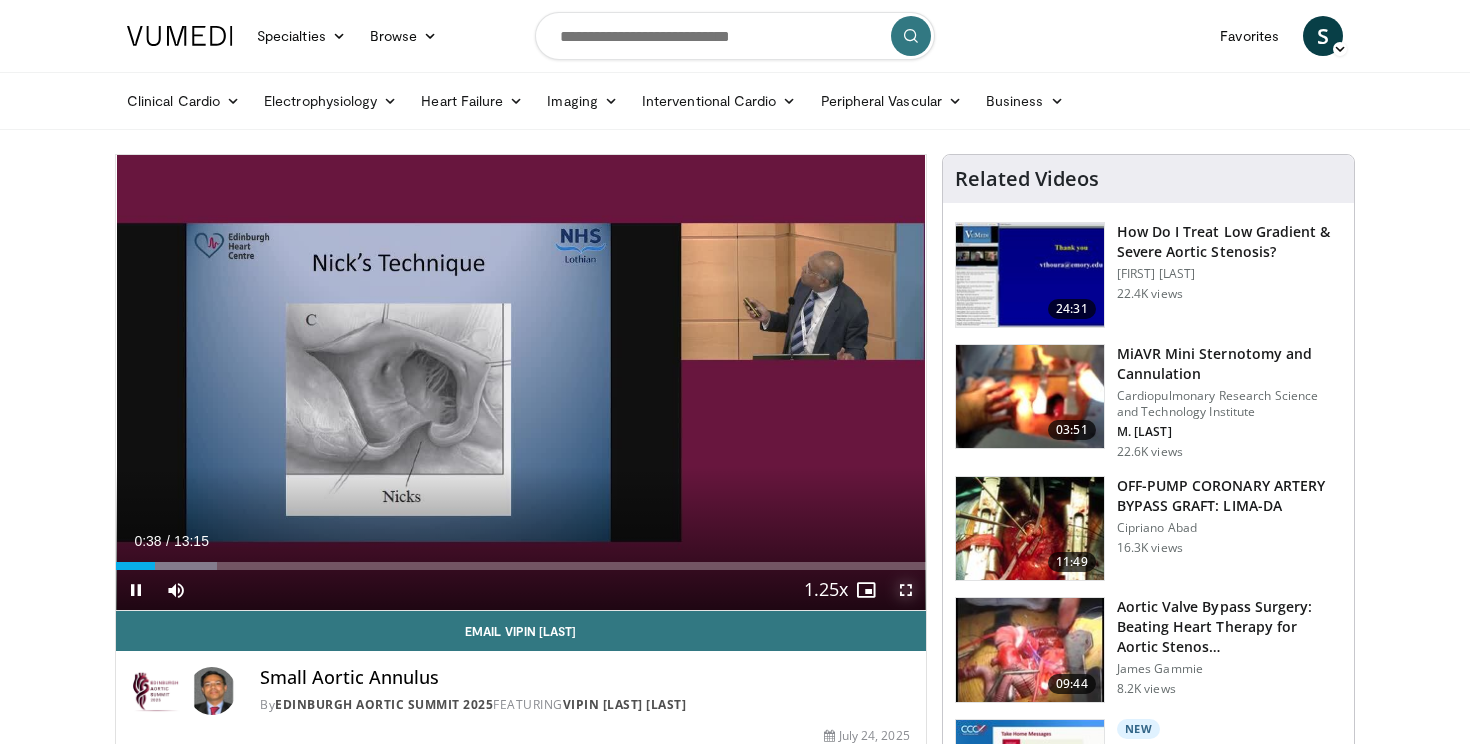 click at bounding box center [906, 590] 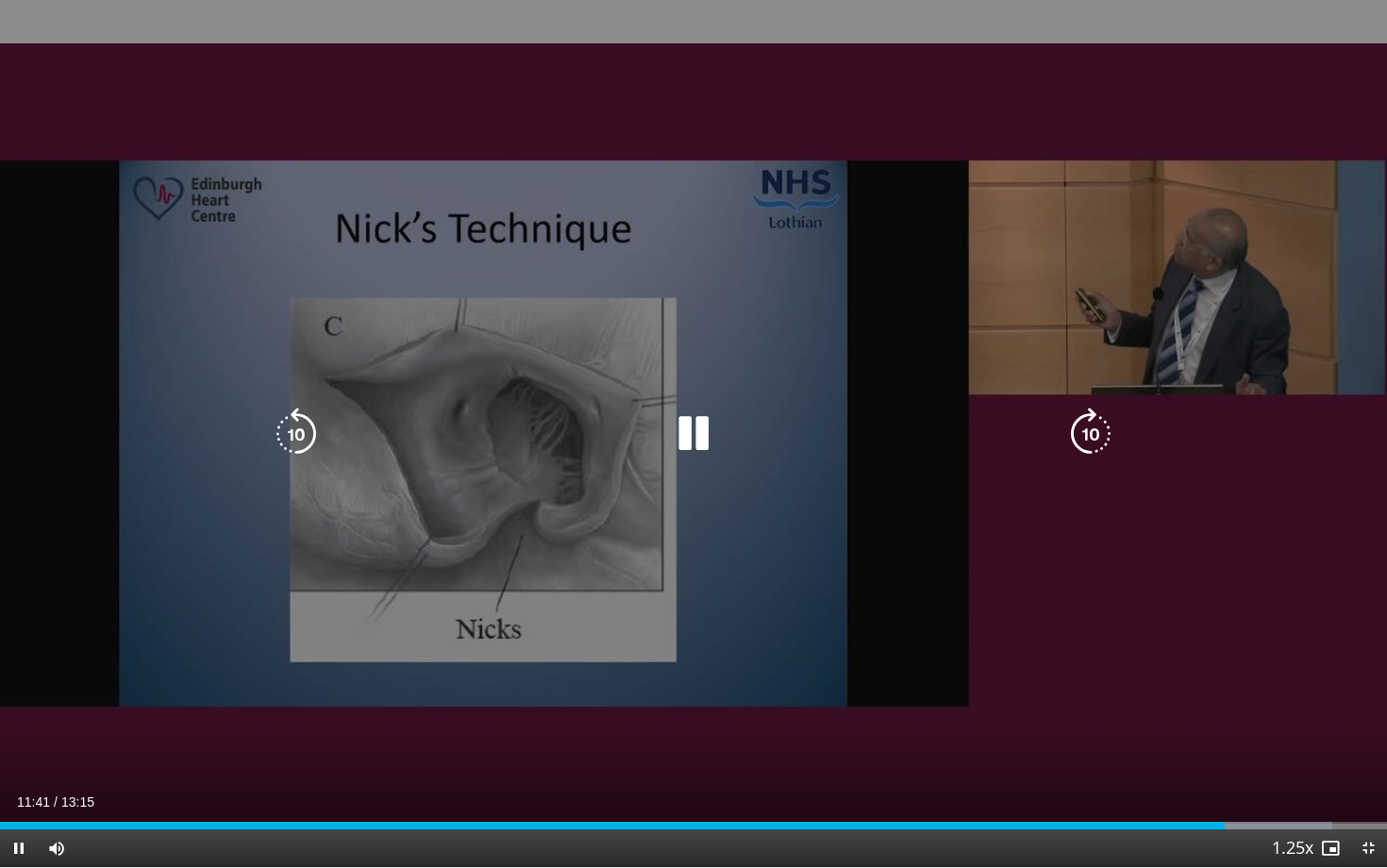 click on "10 seconds
Tap to unmute" at bounding box center (694, 433) 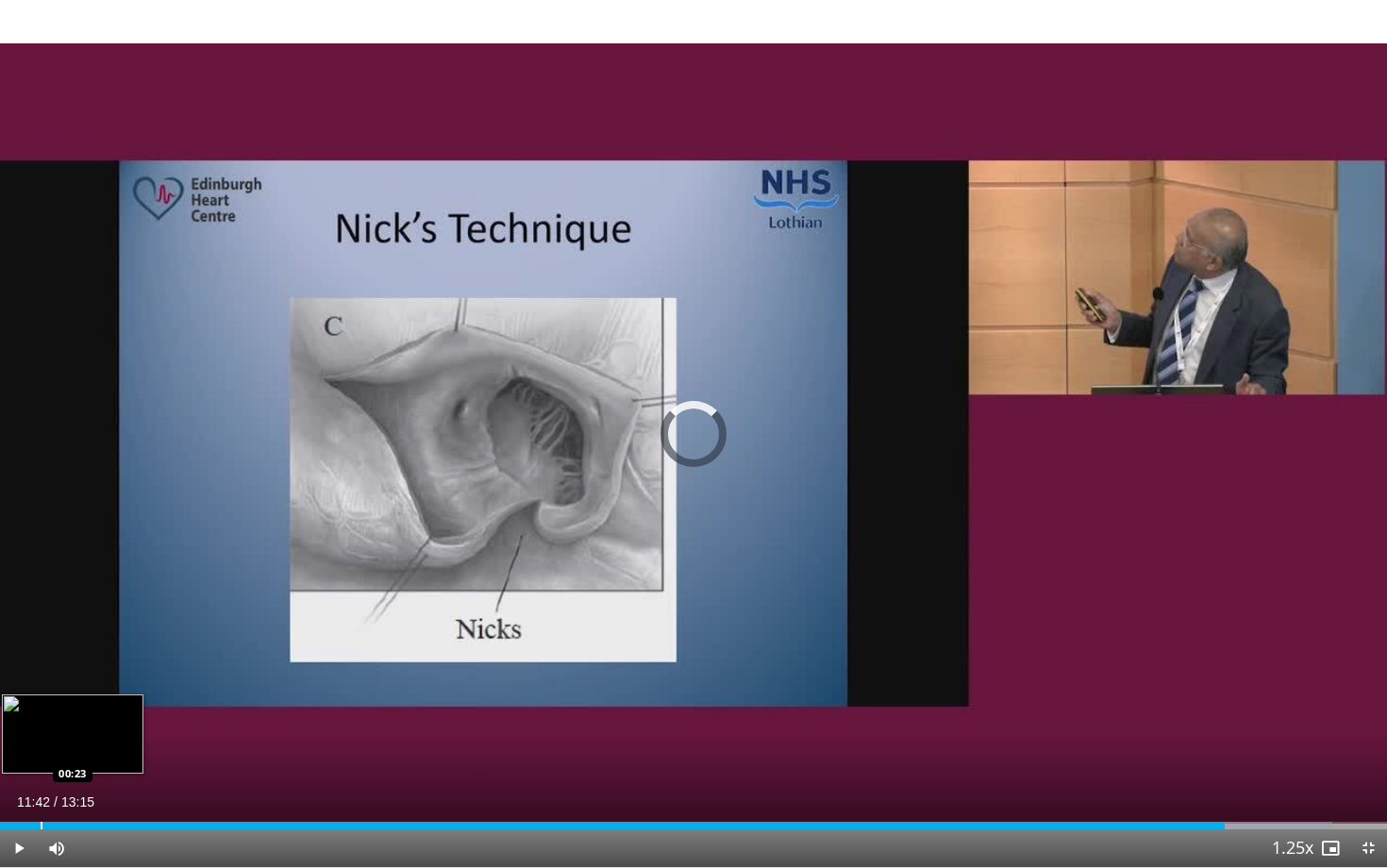 click at bounding box center (42, 826) 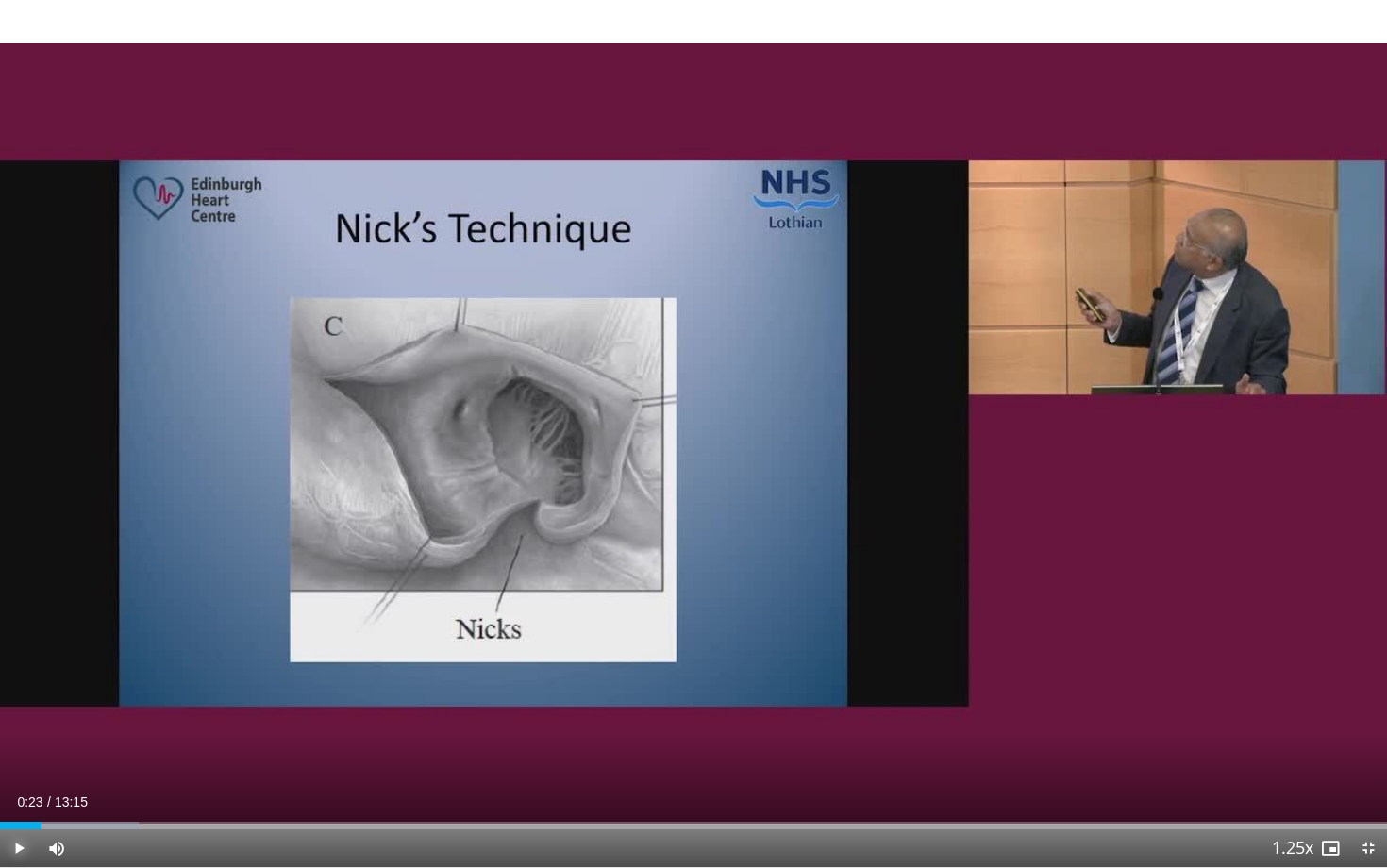 click at bounding box center (19, 848) 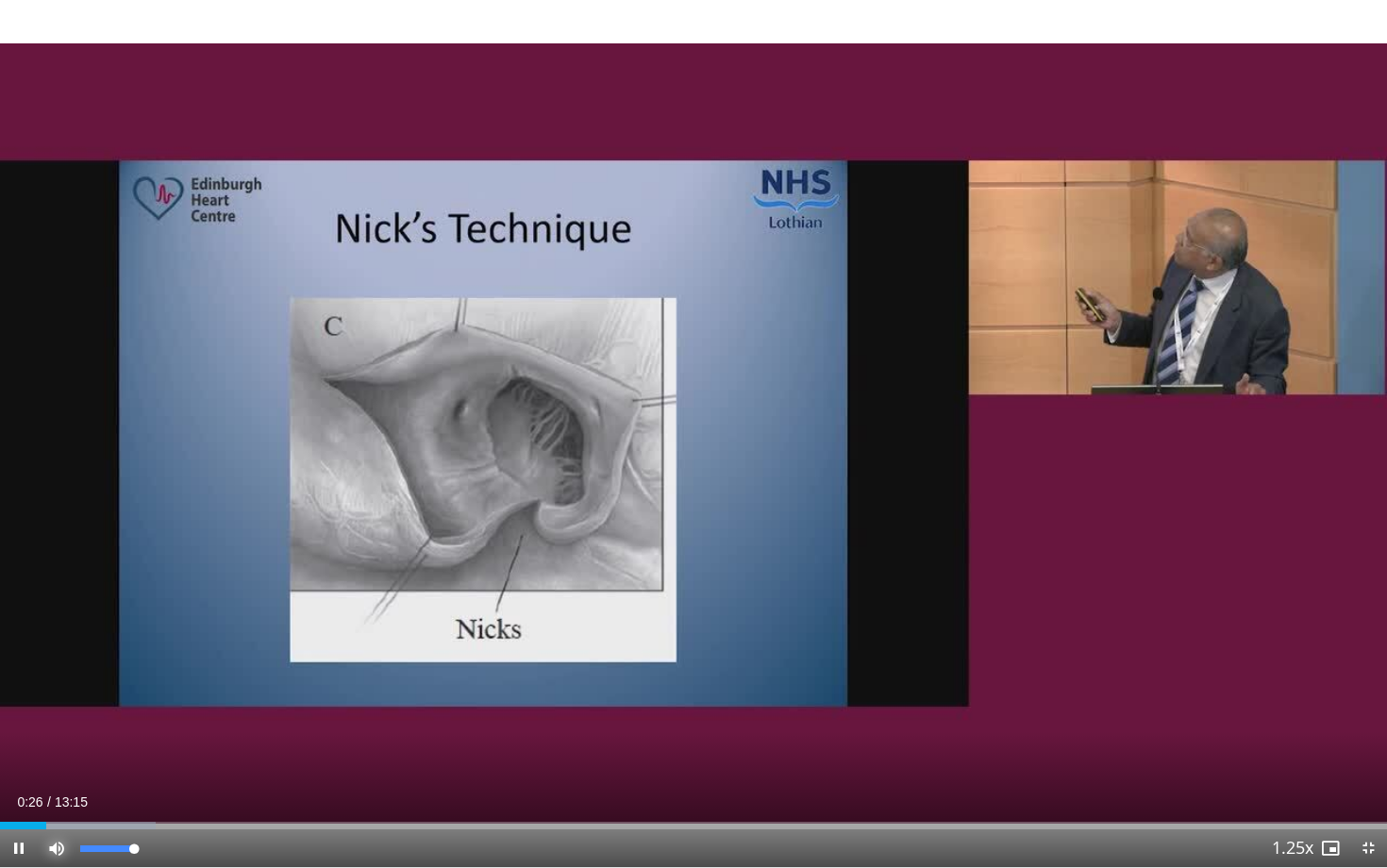 click at bounding box center [57, 848] 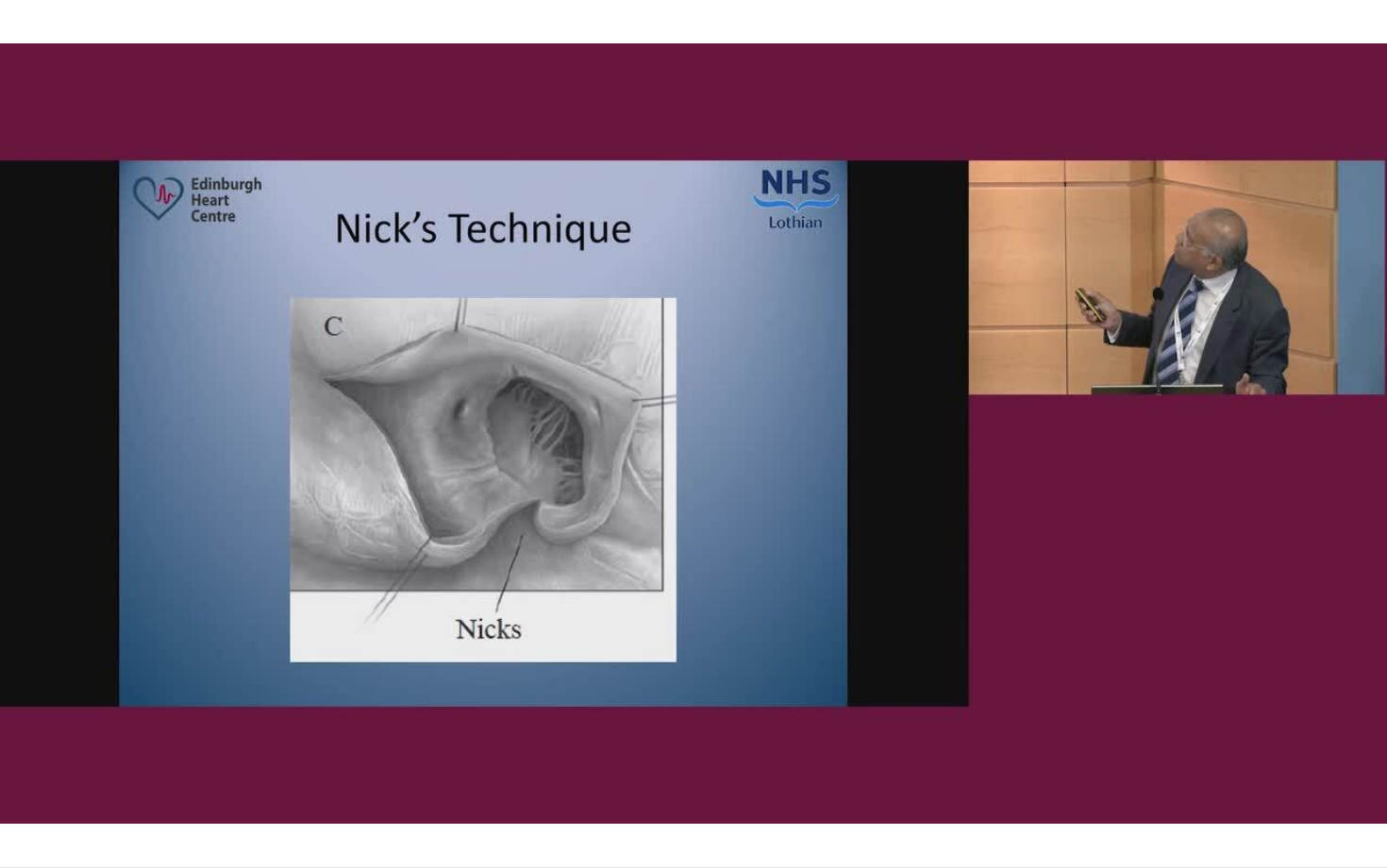 click on "**********" at bounding box center [694, 434] 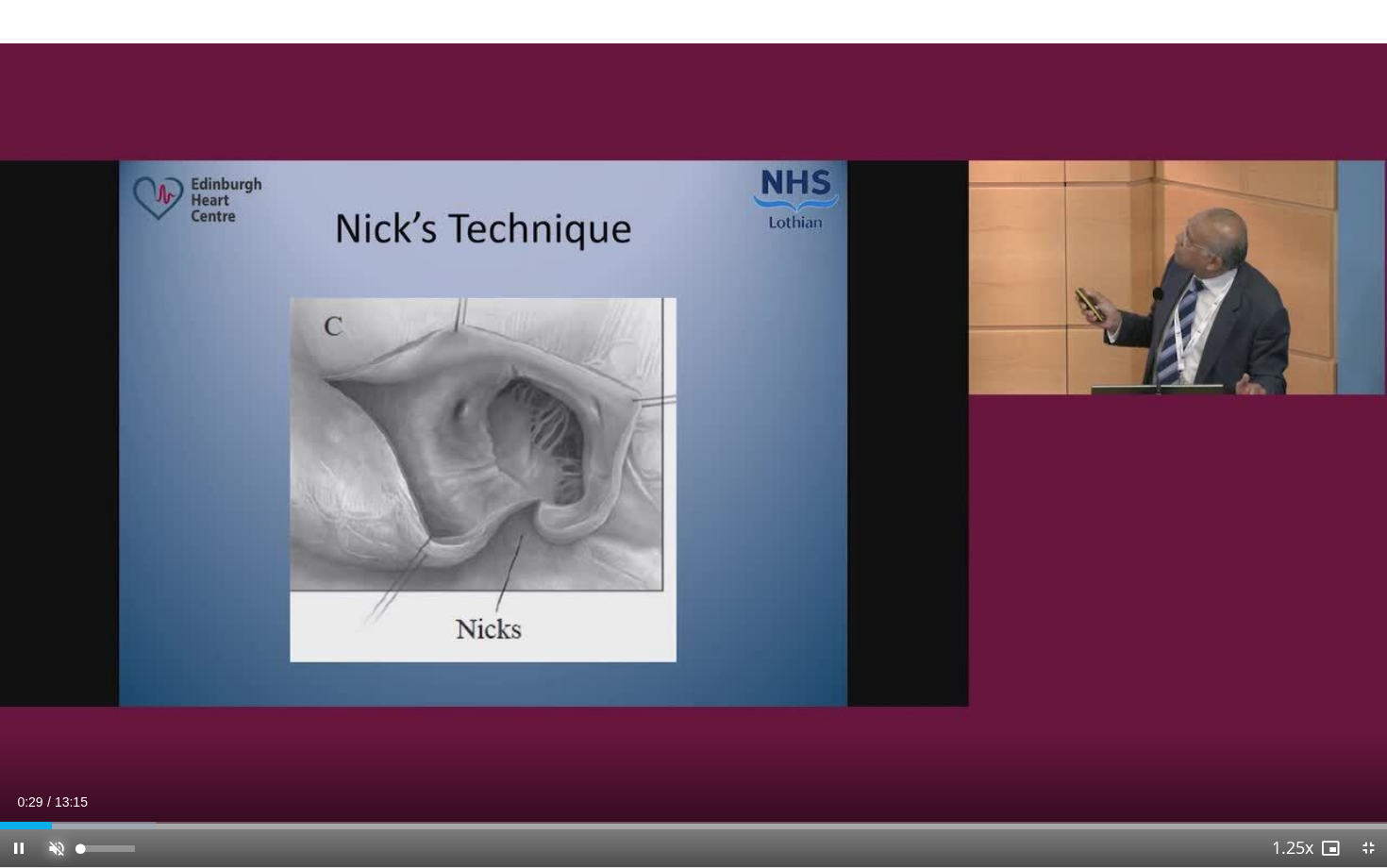 click at bounding box center (57, 848) 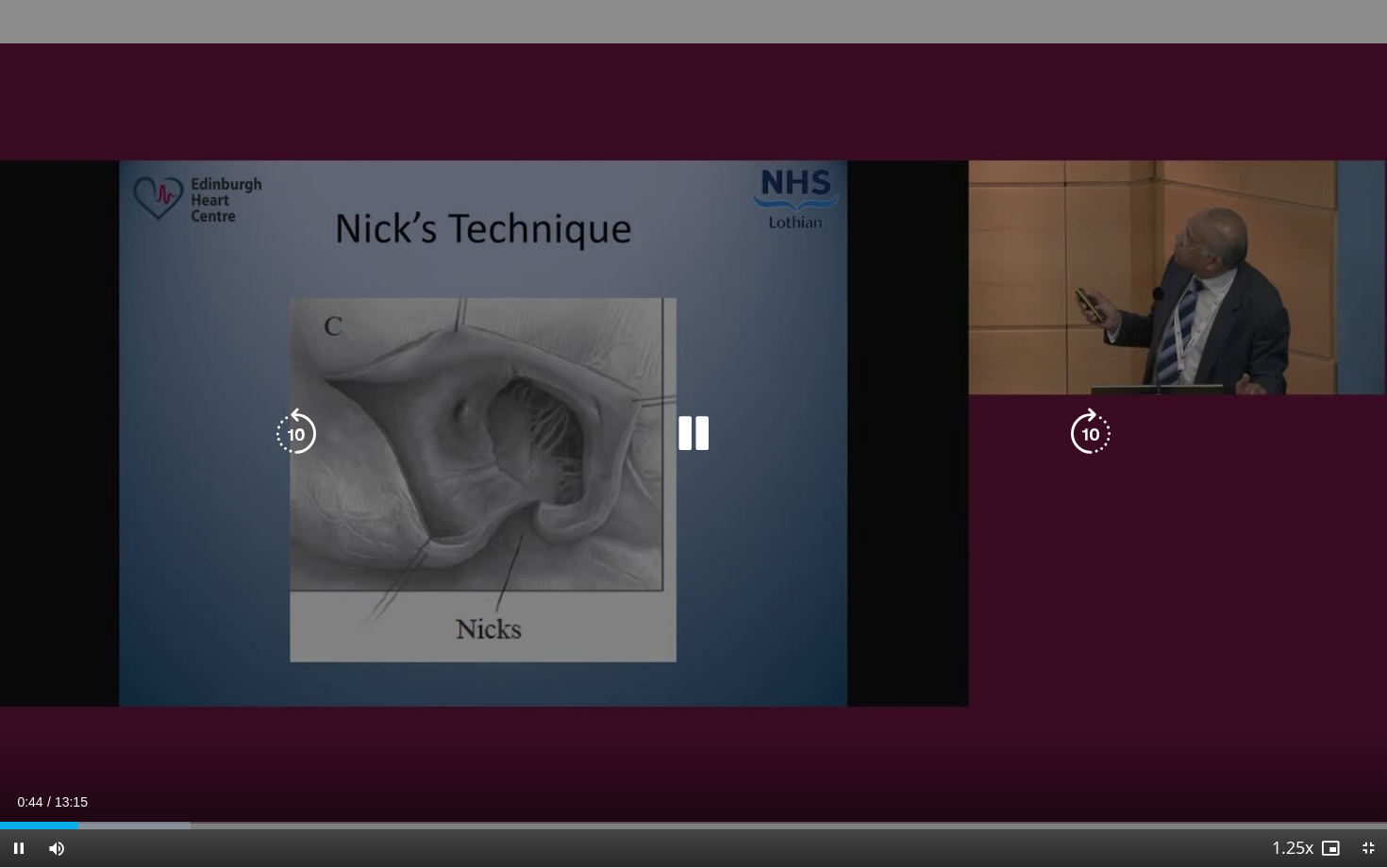 click at bounding box center [694, 434] 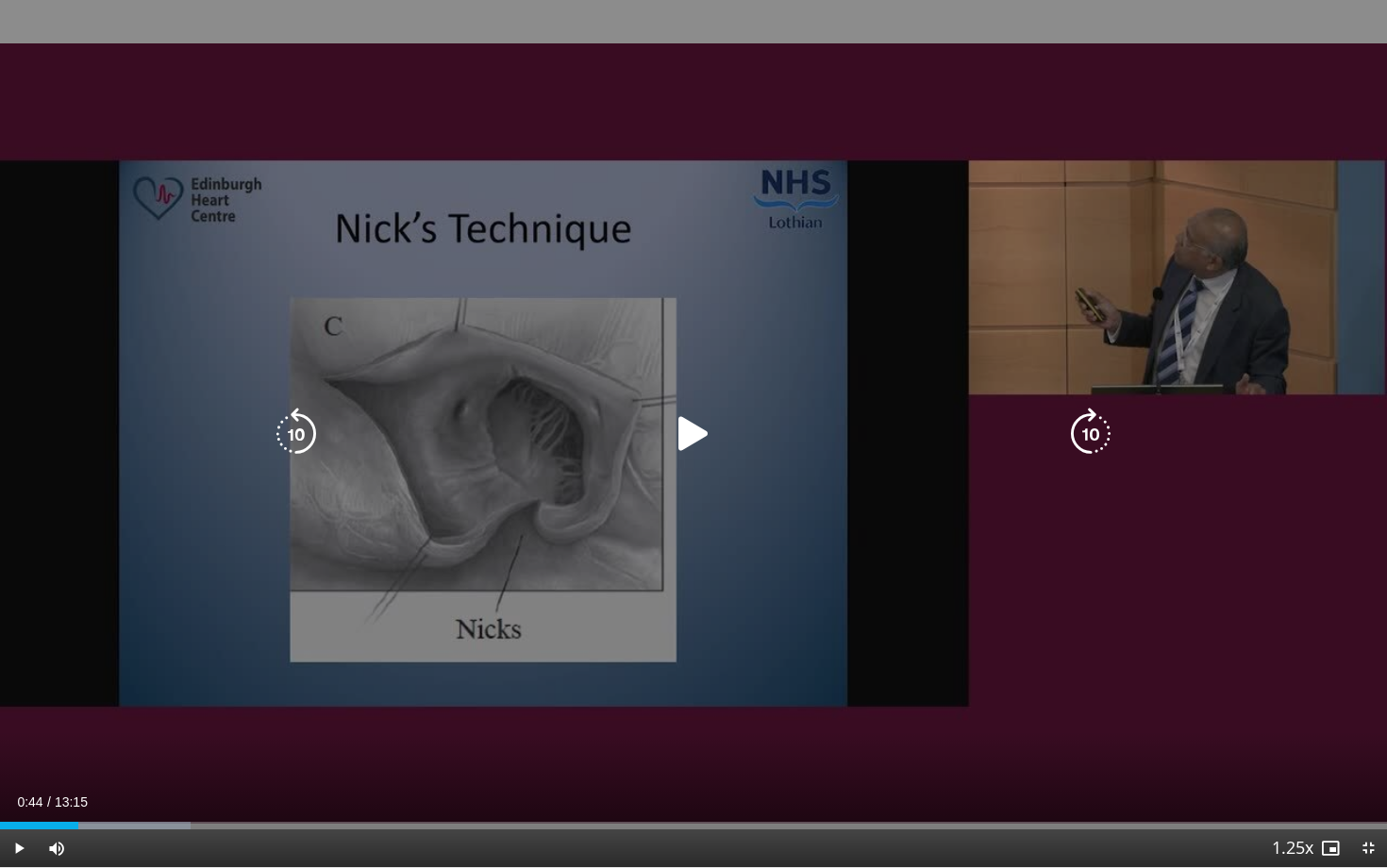 click on "10 seconds
Tap to unmute" at bounding box center [694, 433] 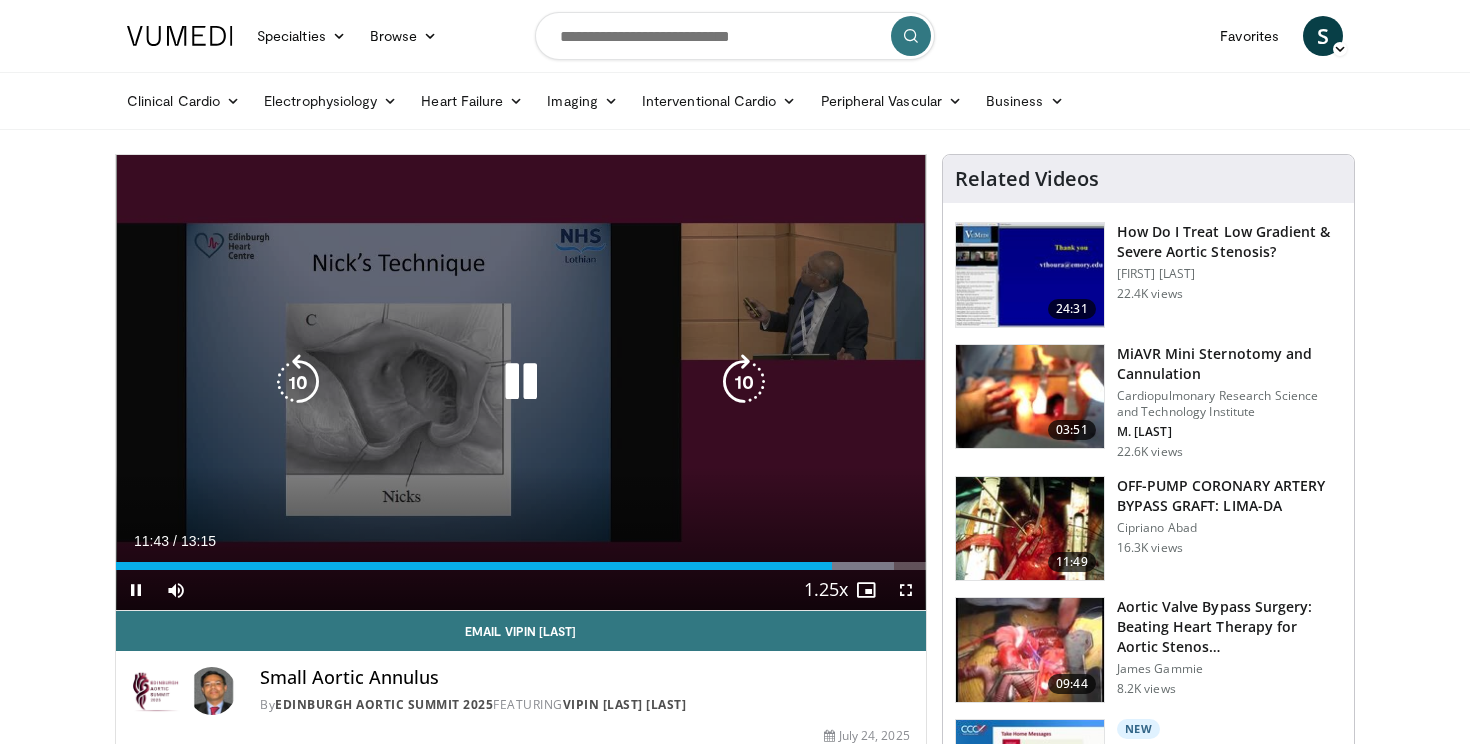 click on "10 seconds
Tap to unmute" at bounding box center (521, 382) 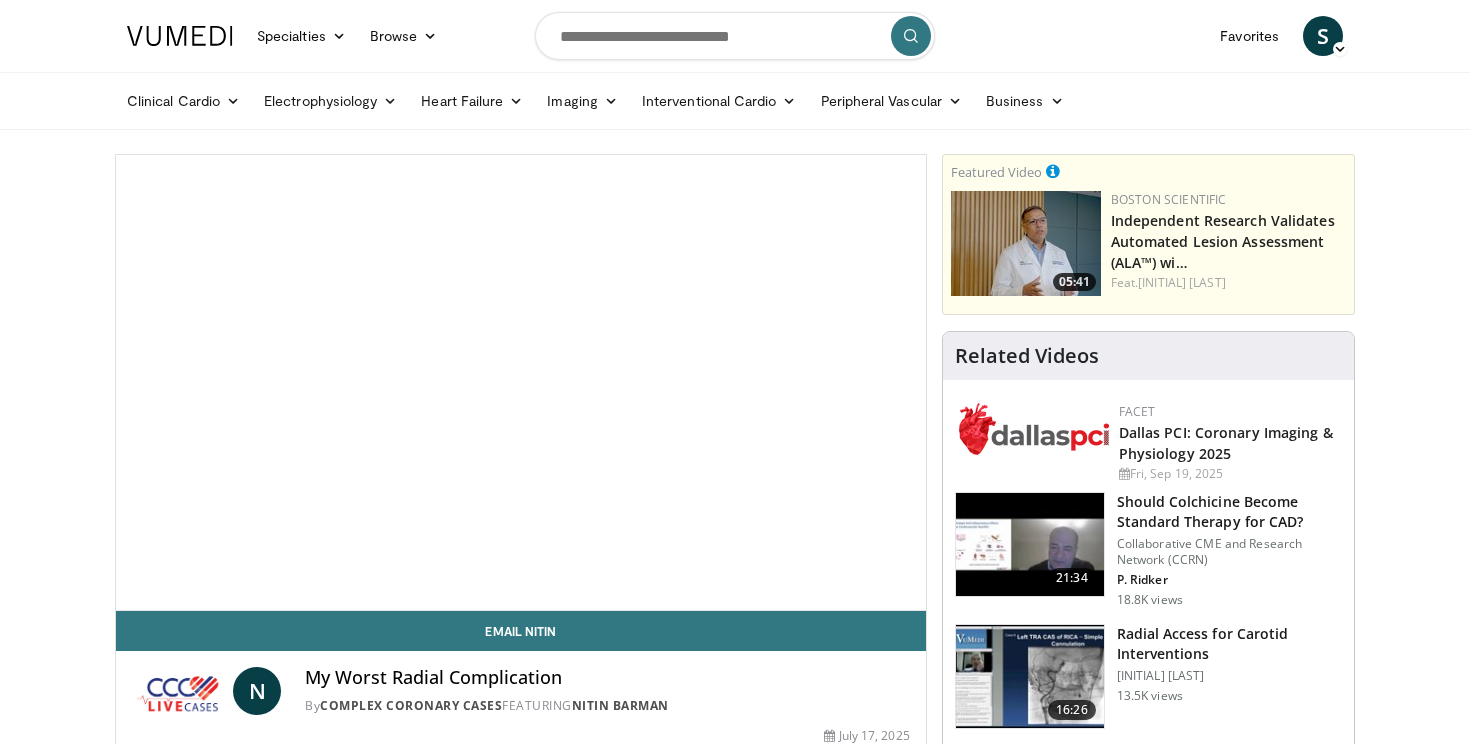 scroll, scrollTop: 0, scrollLeft: 0, axis: both 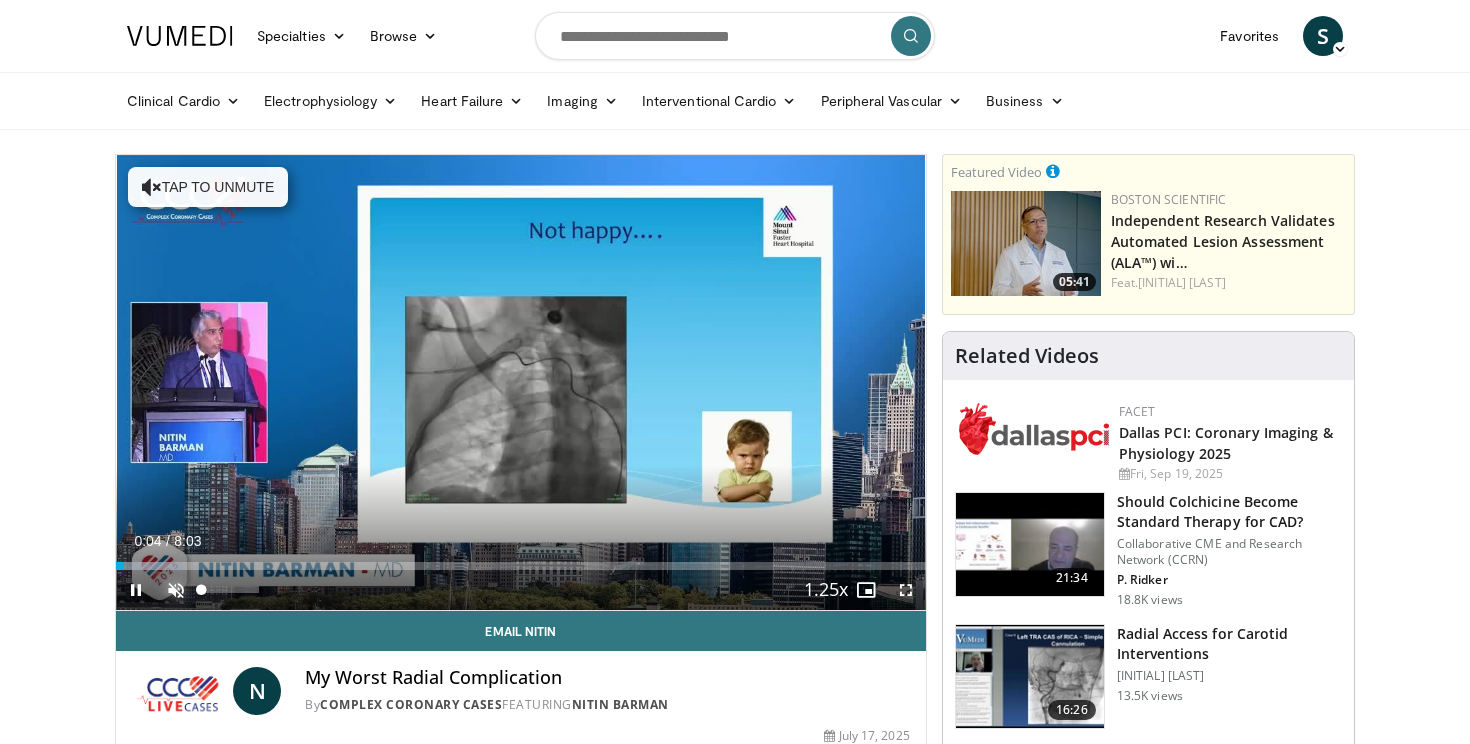 click at bounding box center (176, 590) 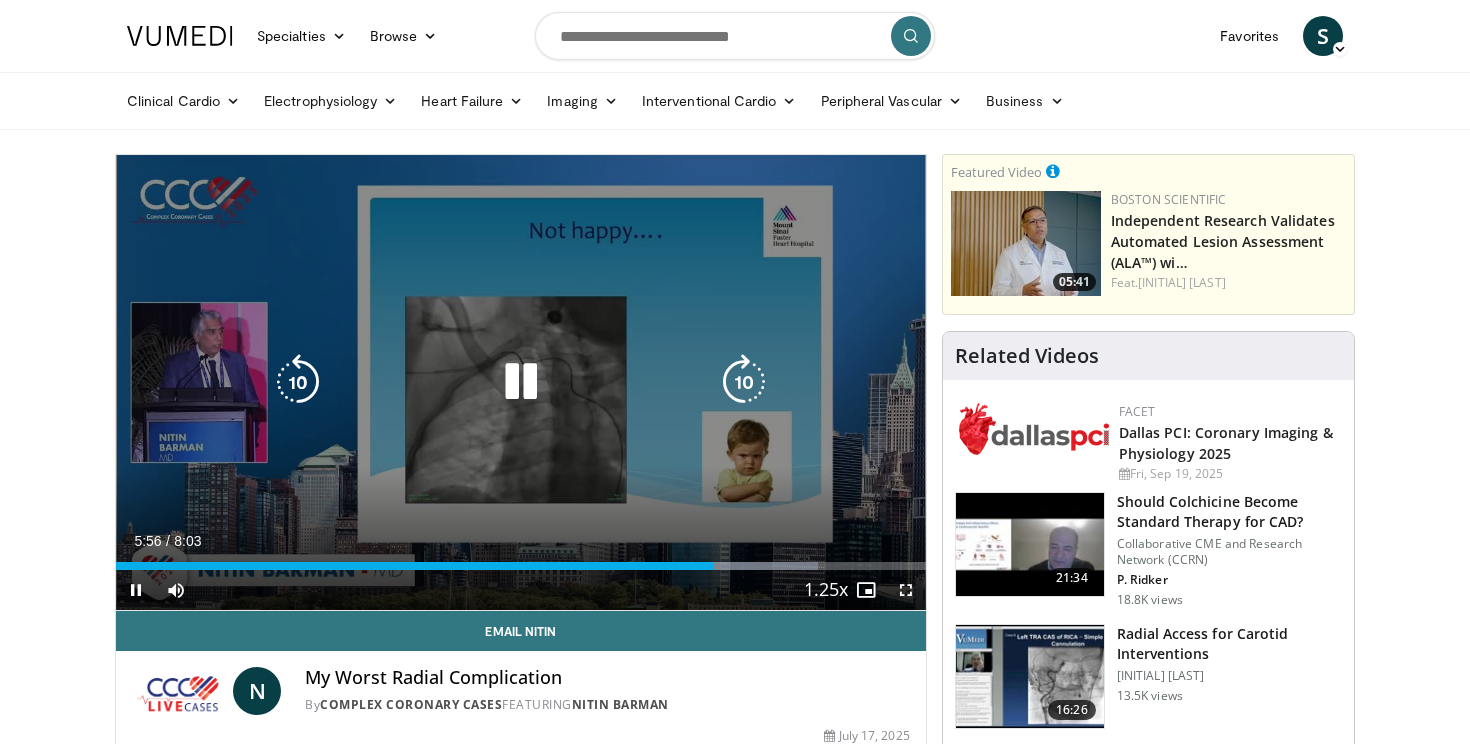 click on "**********" at bounding box center [521, 383] 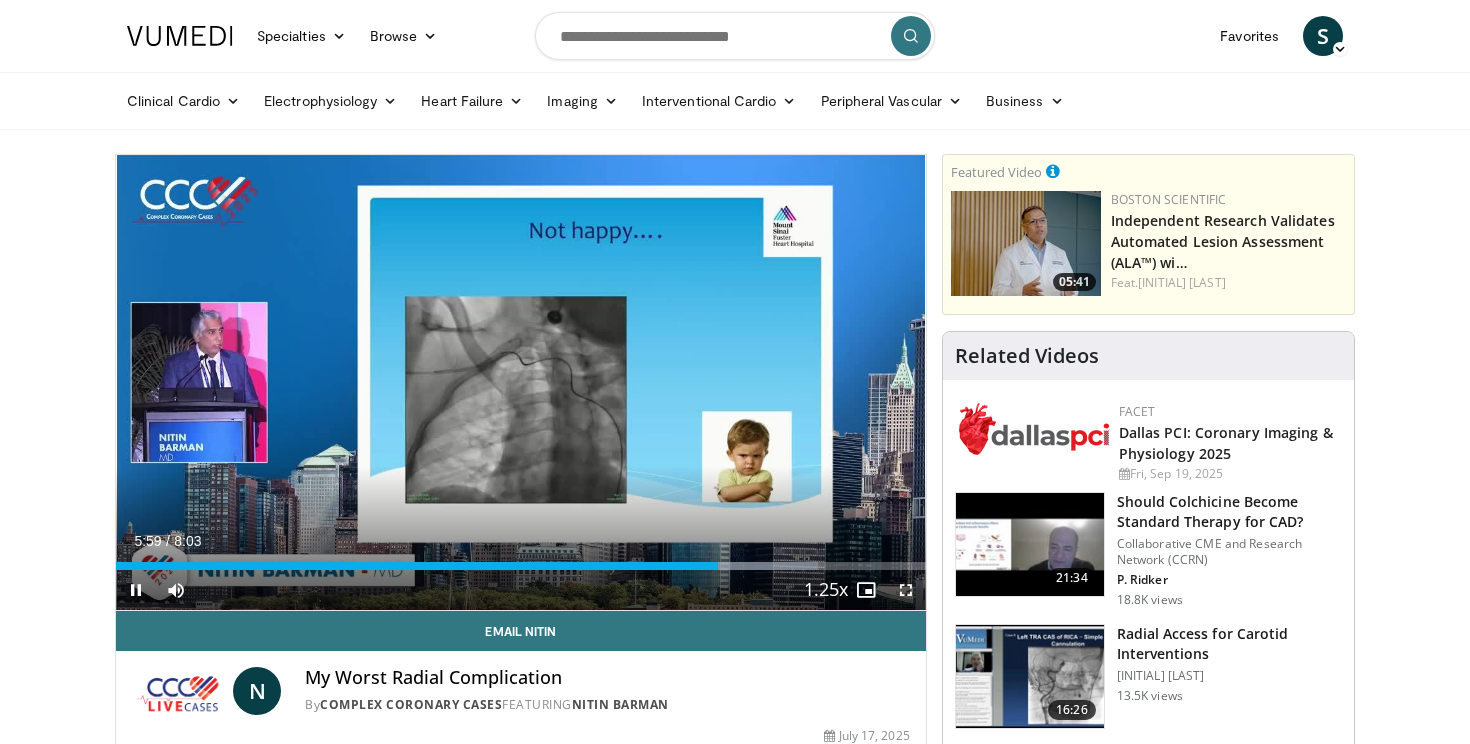 click on "Current Time  5:59 / Duration  8:03 Pause Skip Backward Skip Forward Mute Loaded :  86.71% 5:59 3:20 Stream Type  LIVE Seek to live, currently behind live LIVE   1.25x Playback Rate 0.5x 0.75x 1x 1.25x , selected 1.5x 1.75x 2x Chapters Chapters Descriptions descriptions off , selected Captions captions settings , opens captions settings dialog captions off , selected Audio Track en (Main) , selected Fullscreen Enable picture-in-picture mode" at bounding box center (521, 590) 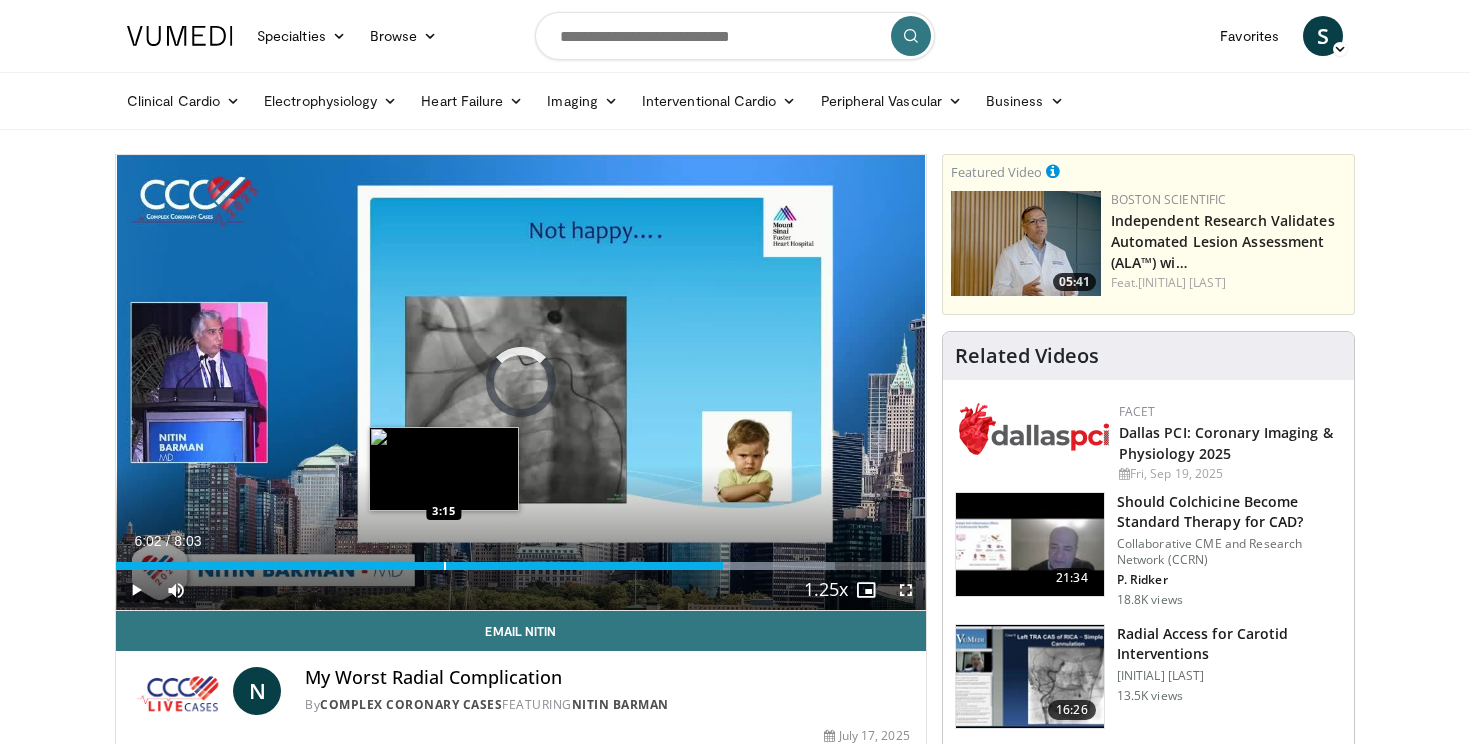 click at bounding box center (445, 566) 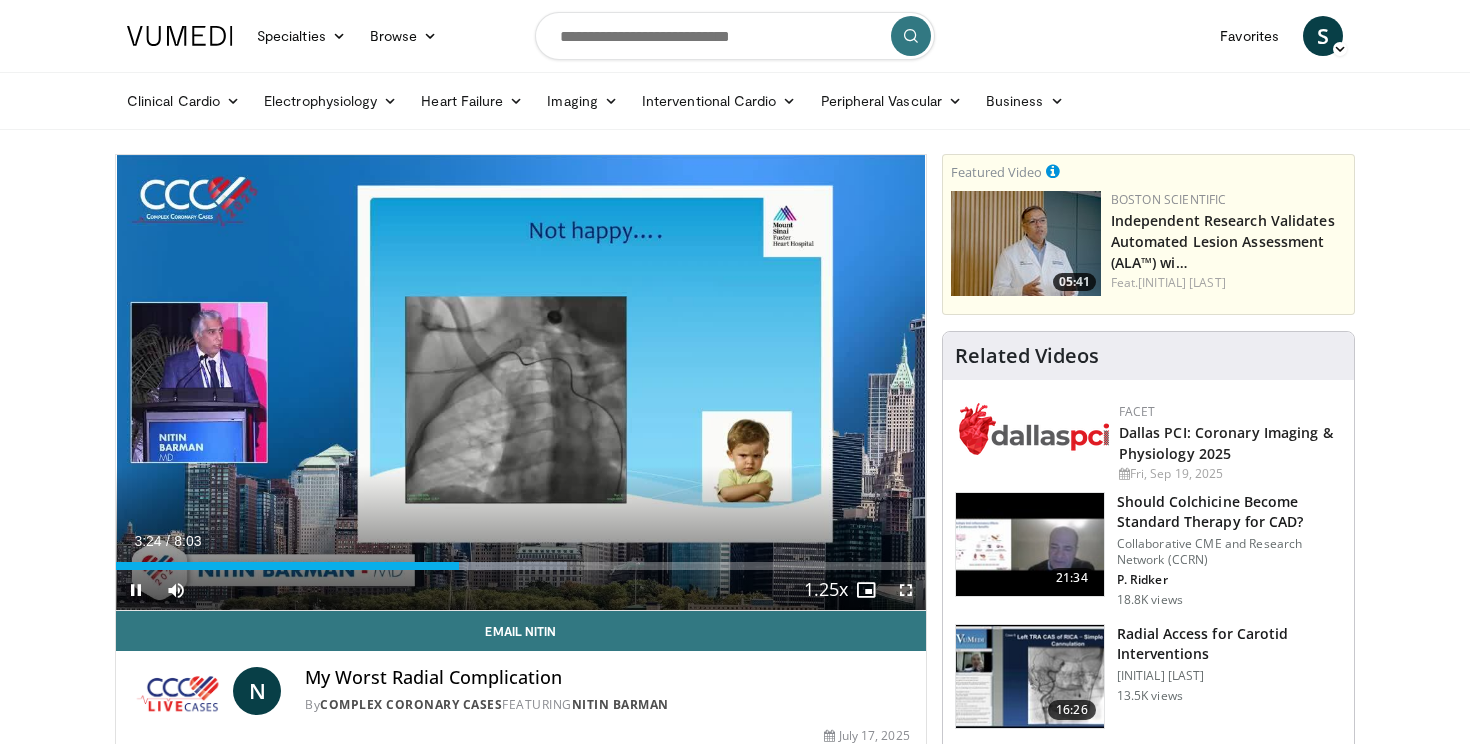 click at bounding box center [906, 590] 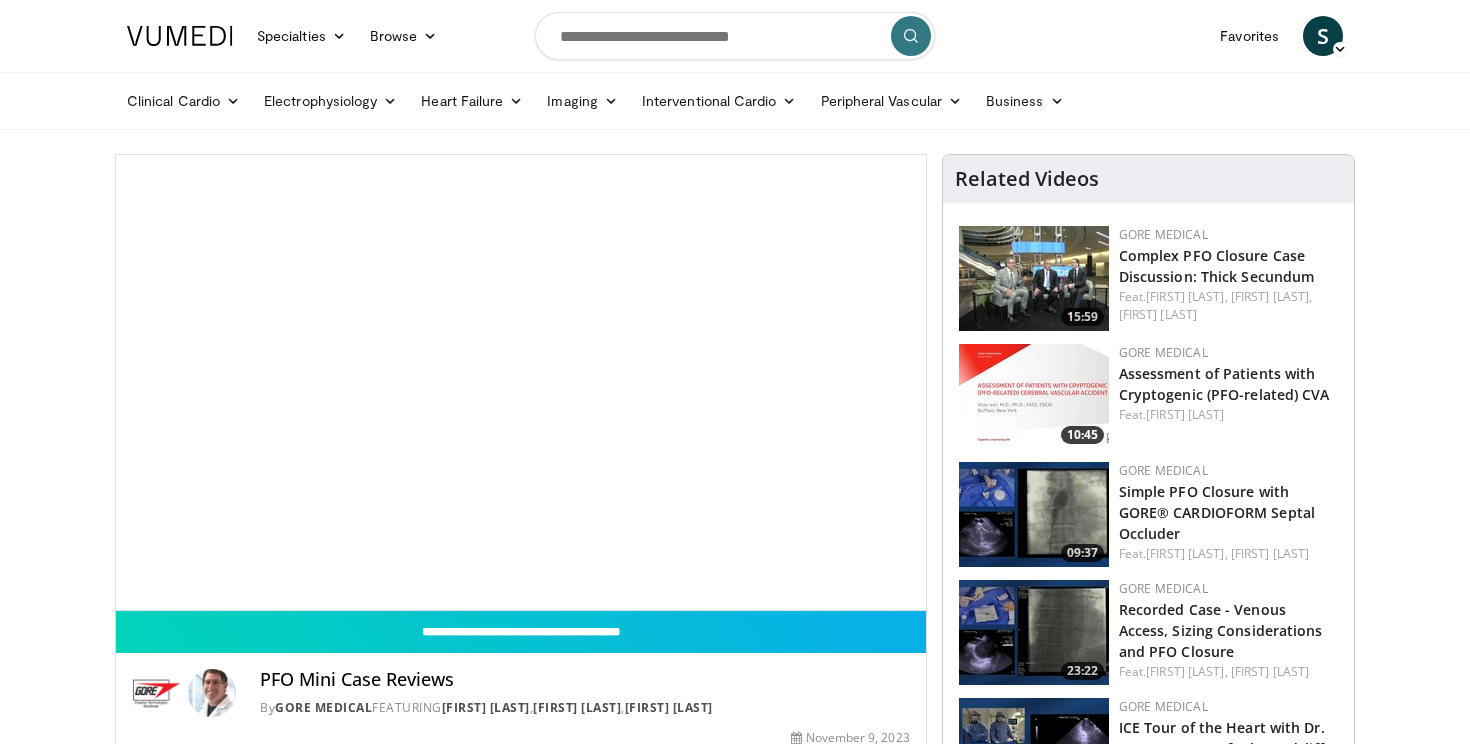 scroll, scrollTop: 0, scrollLeft: 0, axis: both 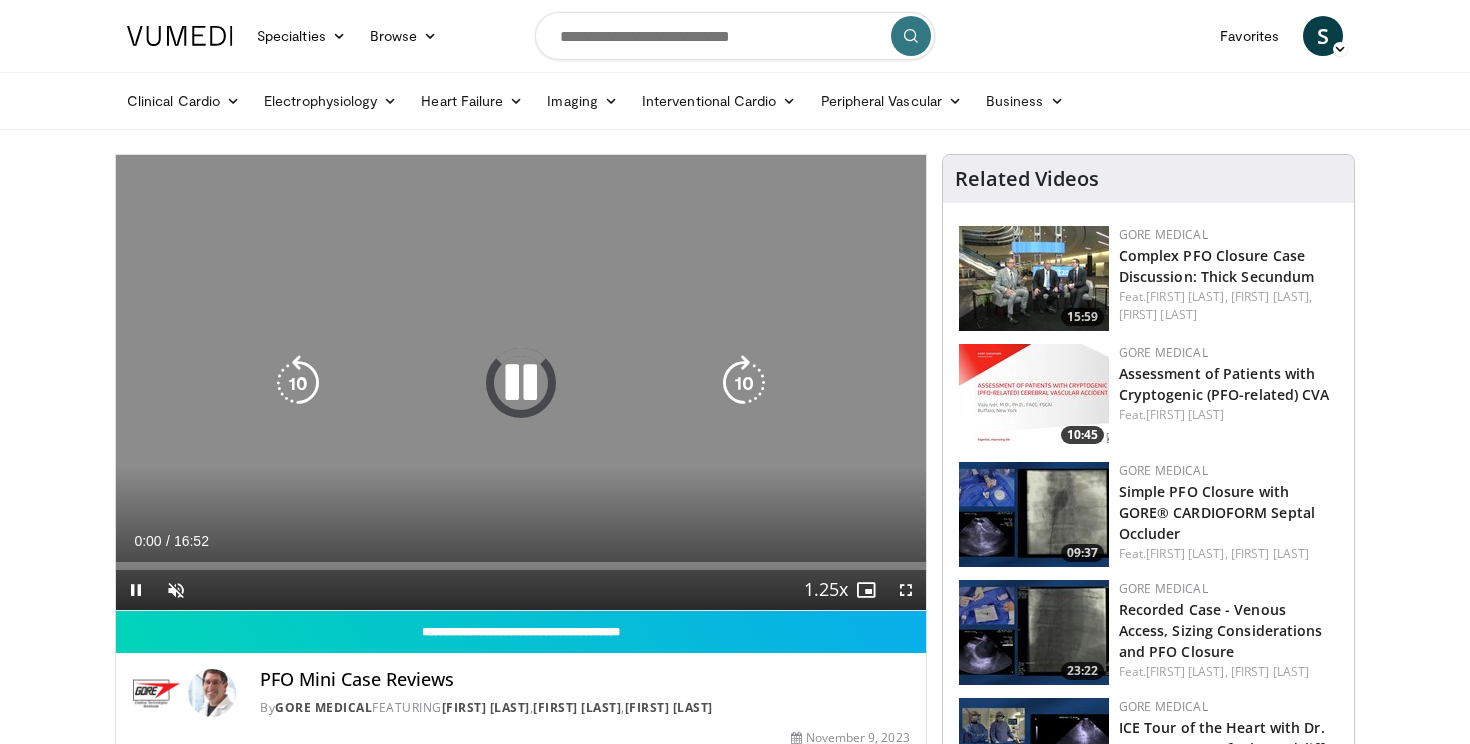click at bounding box center (521, 383) 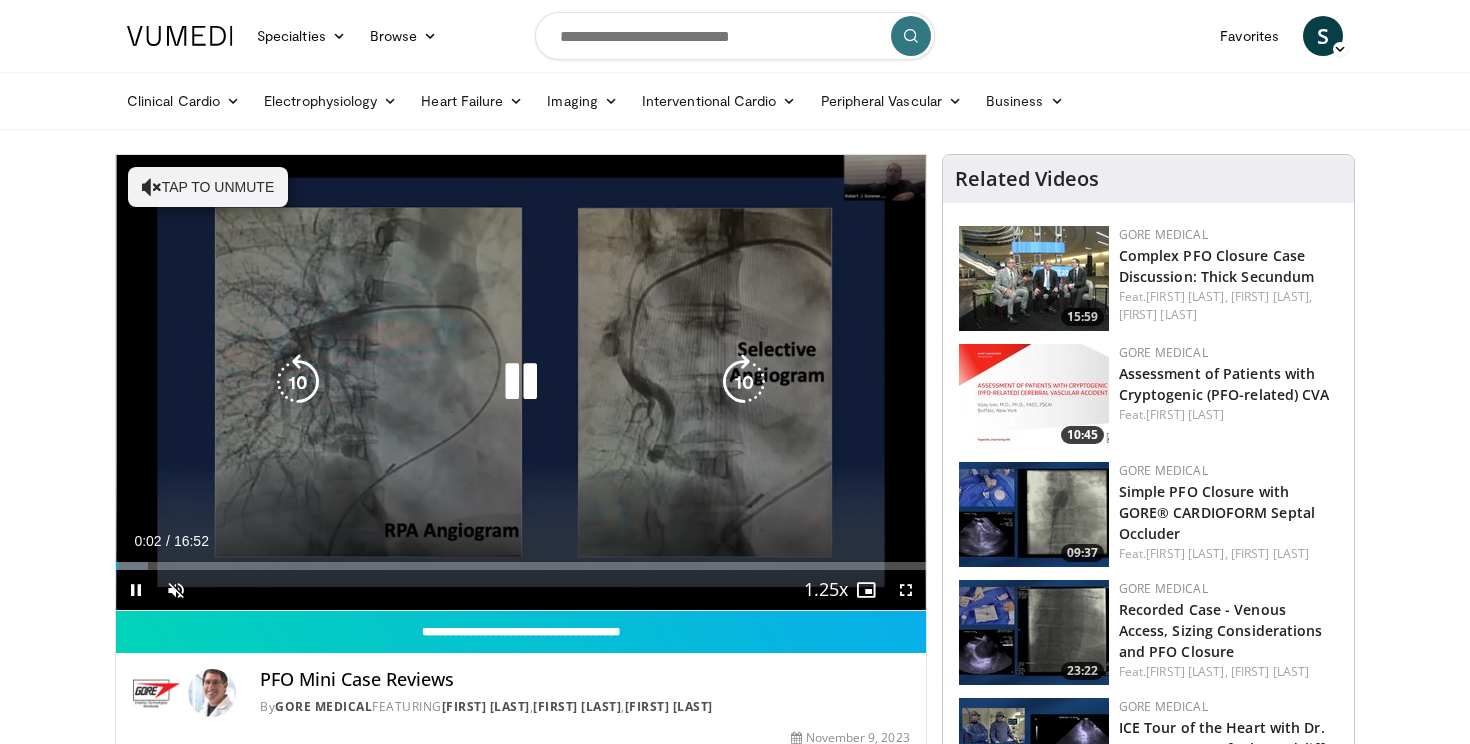 click at bounding box center [521, 382] 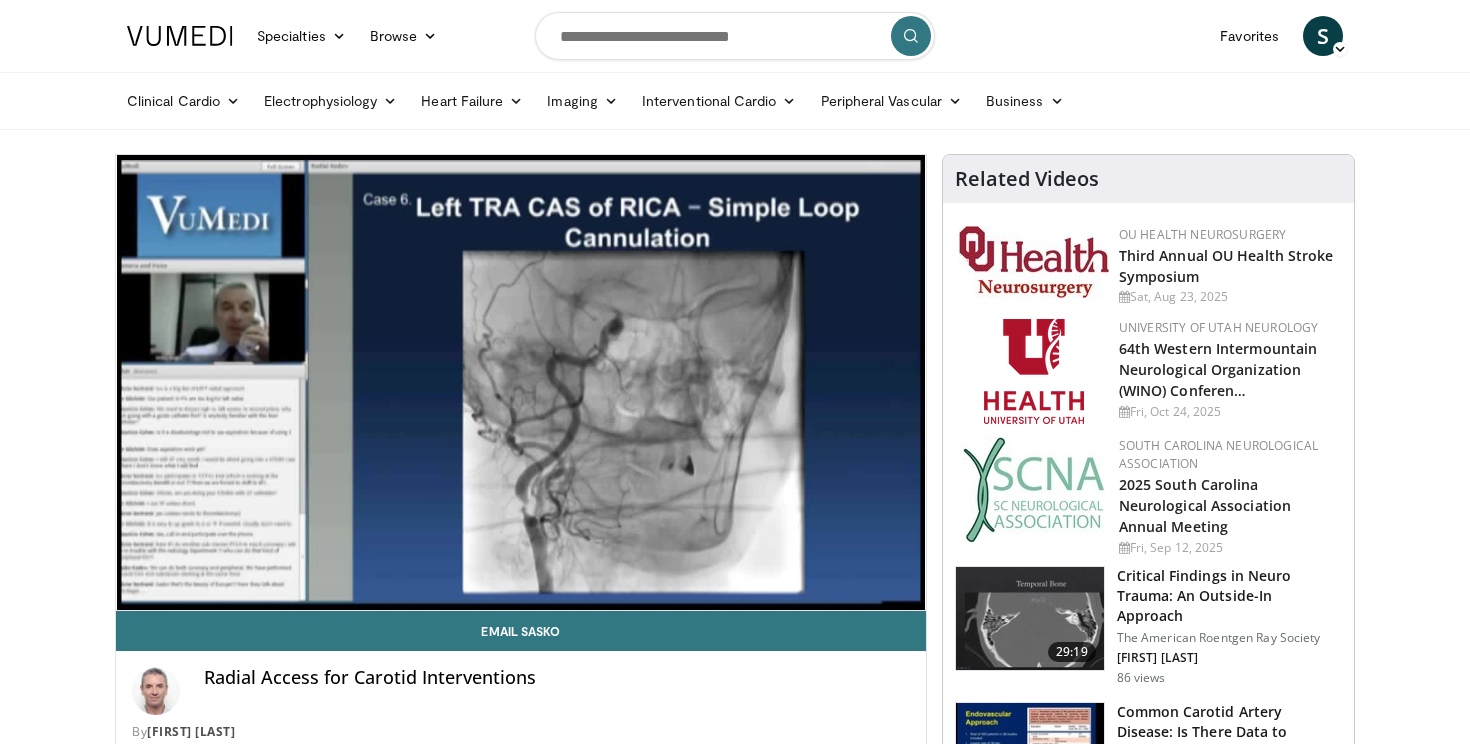scroll, scrollTop: 0, scrollLeft: 0, axis: both 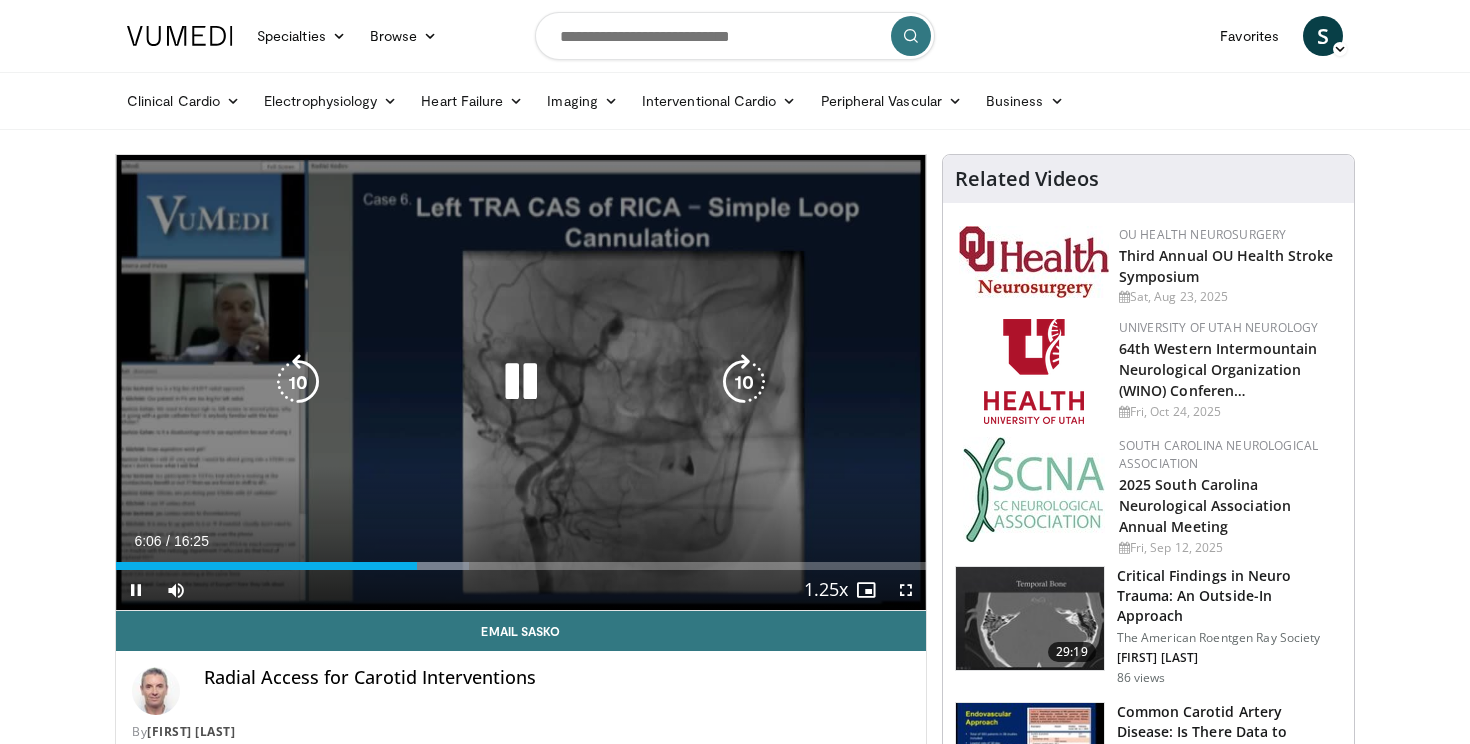 click at bounding box center (521, 382) 